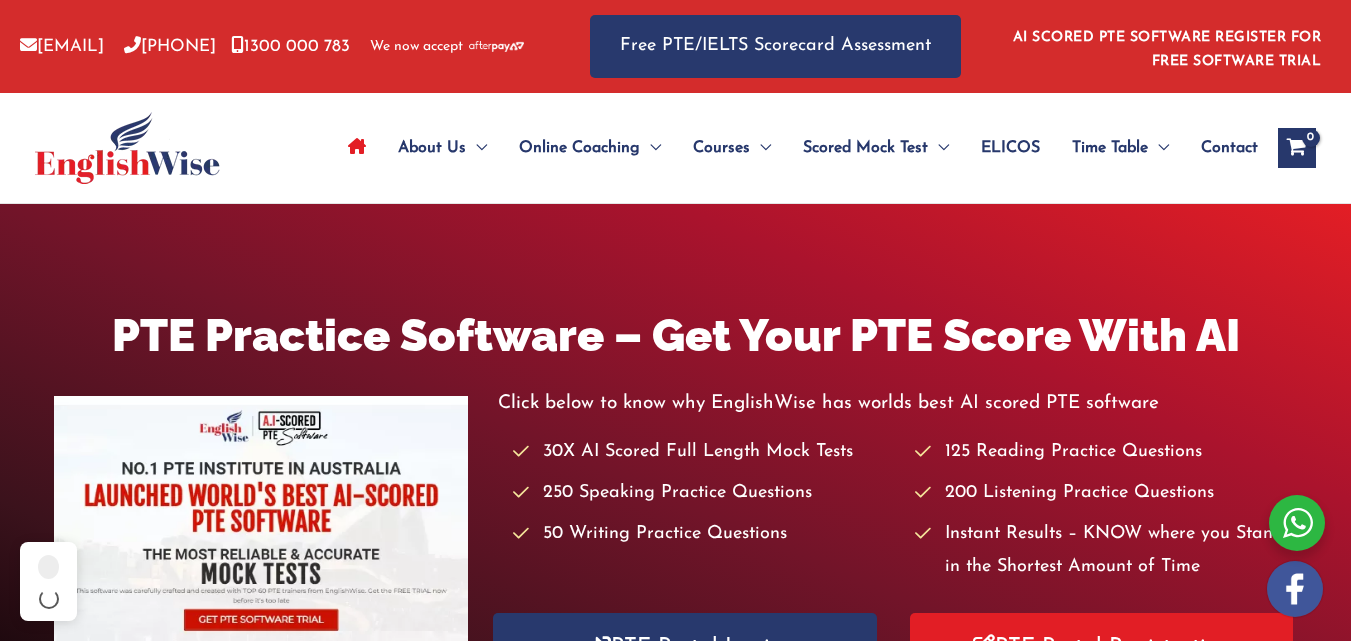 scroll, scrollTop: 0, scrollLeft: 0, axis: both 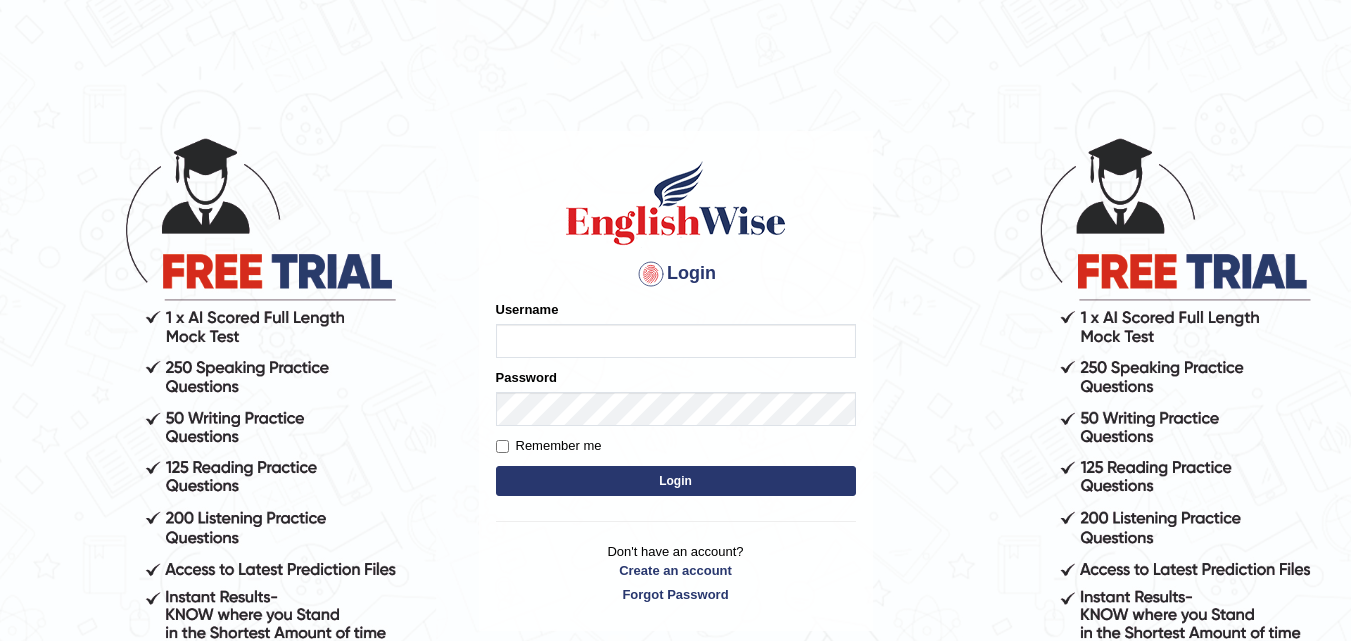 click on "Username" at bounding box center [676, 341] 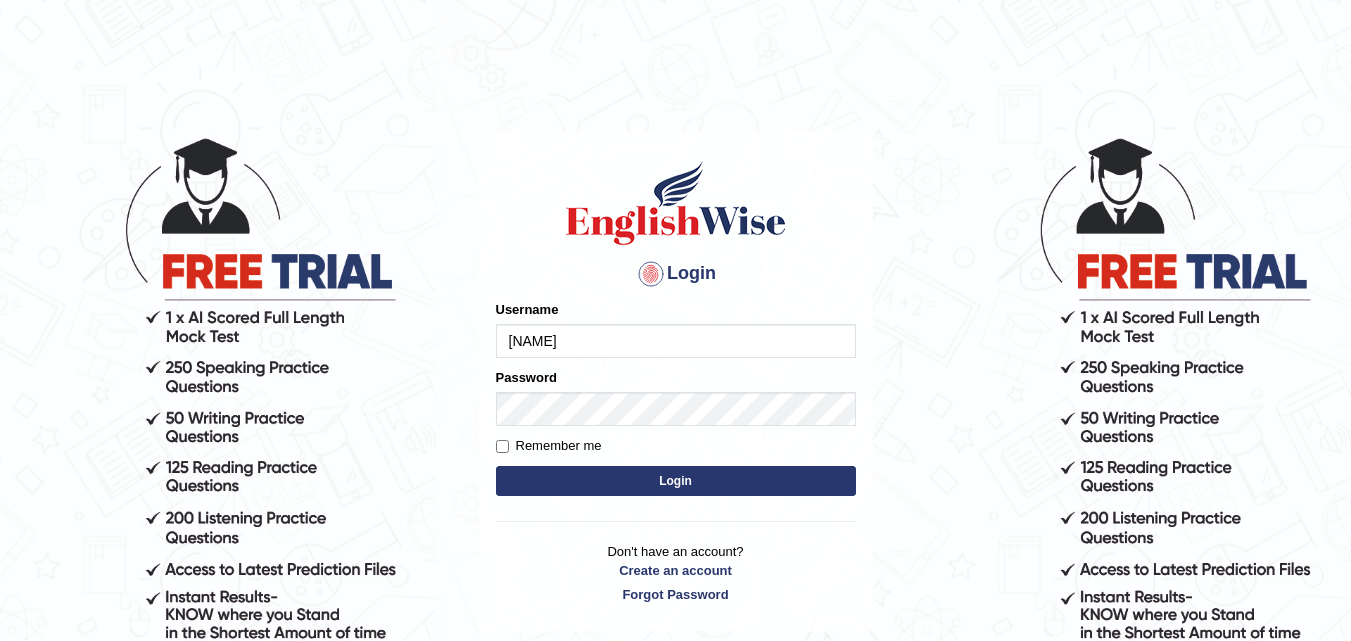 click on "wj" at bounding box center [676, 341] 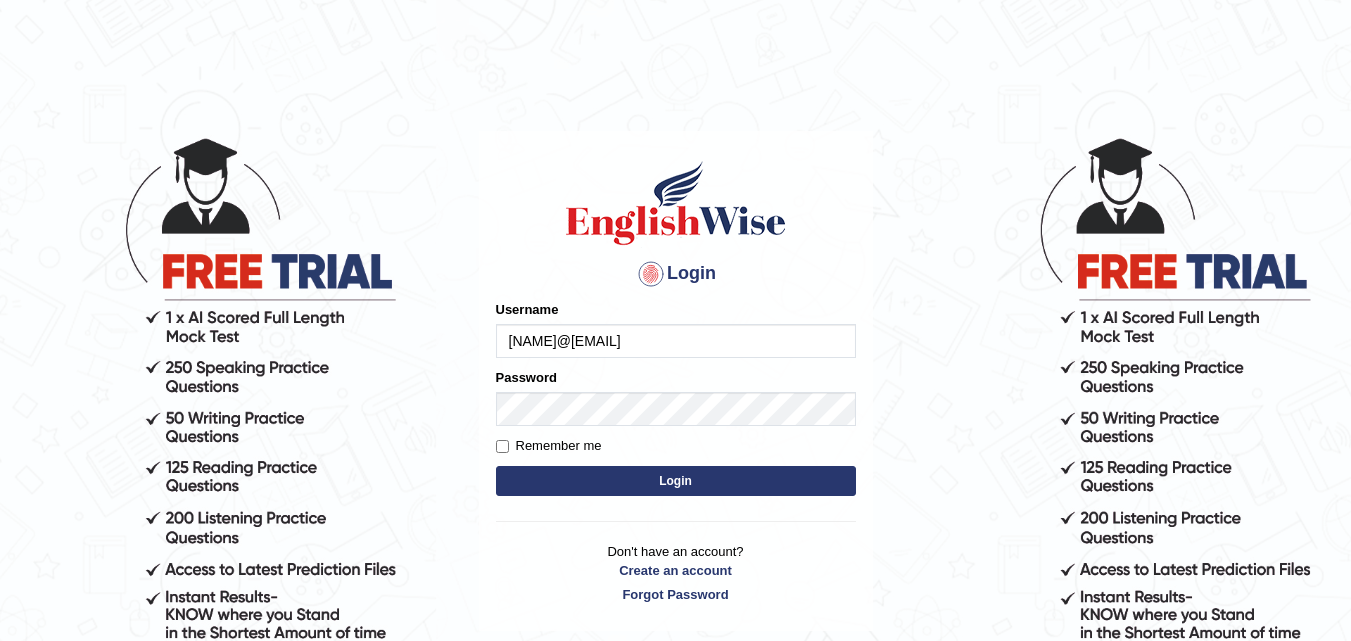 type on "wjawabreh@icloud.com" 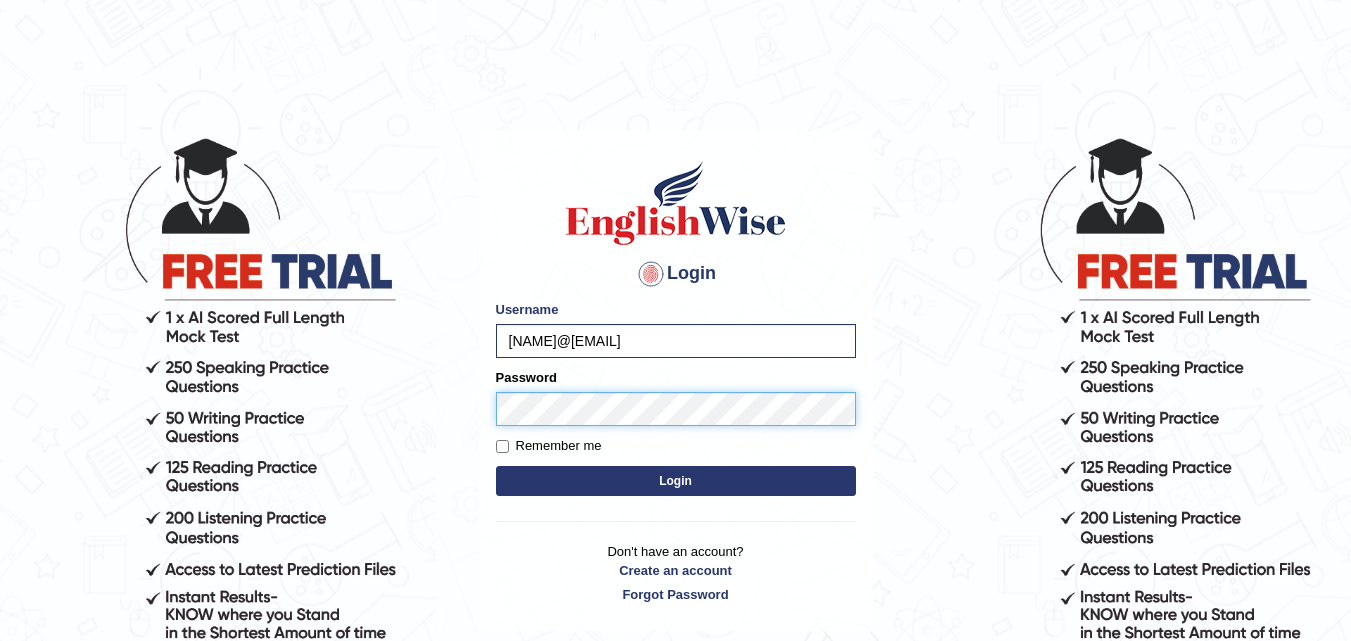 click on "Login" at bounding box center (676, 481) 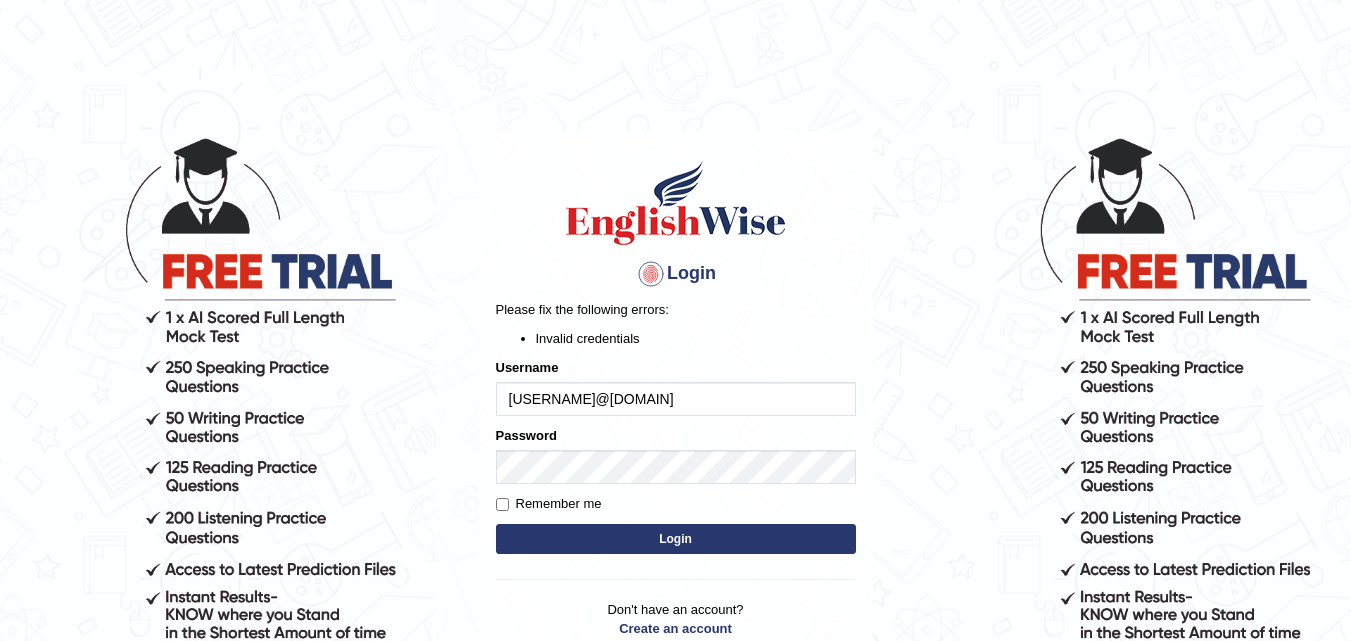 scroll, scrollTop: 0, scrollLeft: 0, axis: both 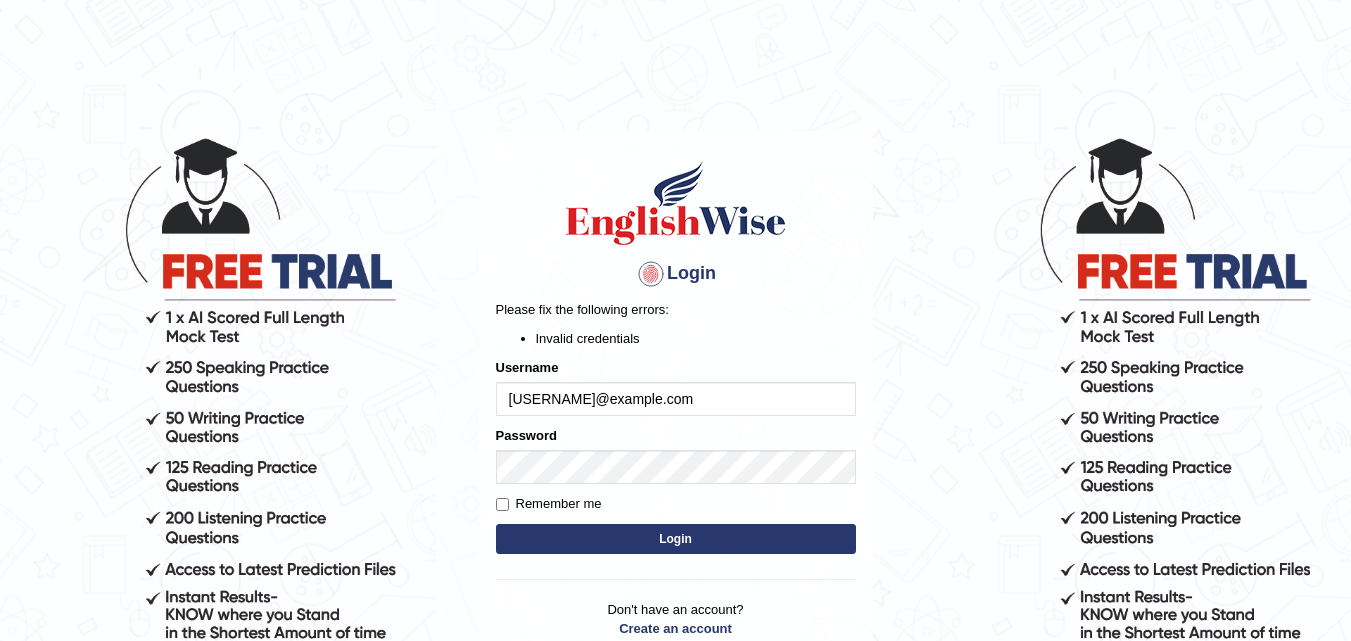 click on "Login" at bounding box center [676, 539] 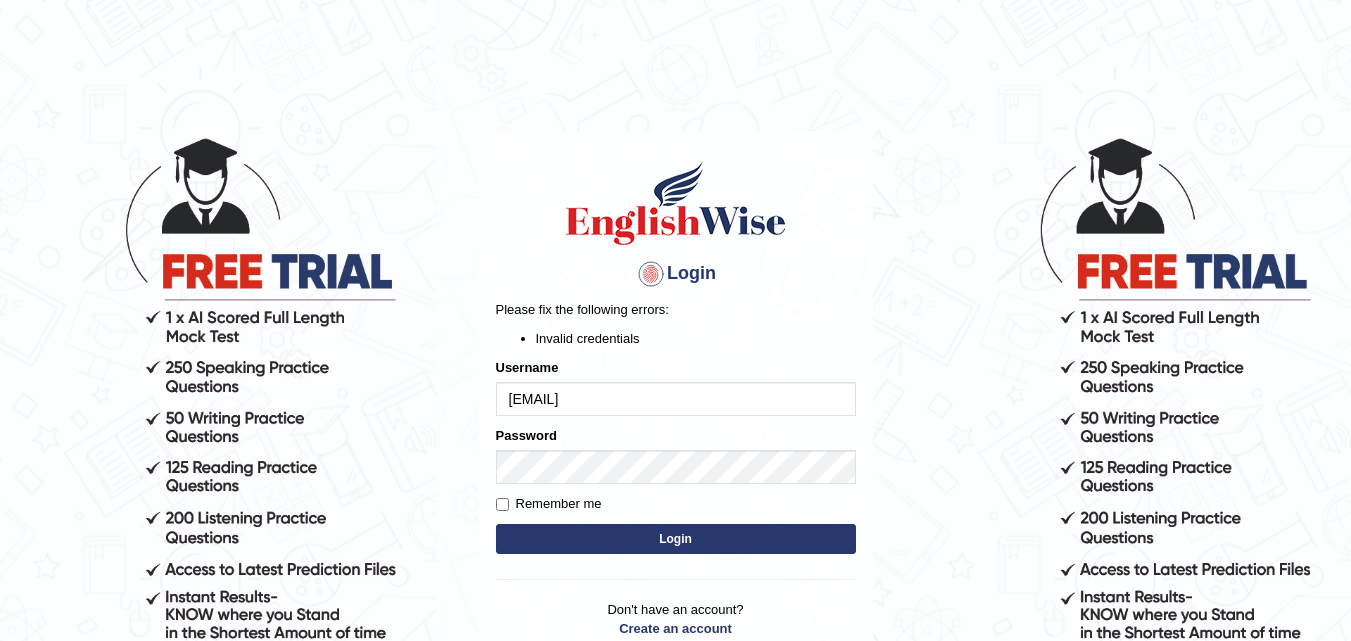 scroll, scrollTop: 0, scrollLeft: 0, axis: both 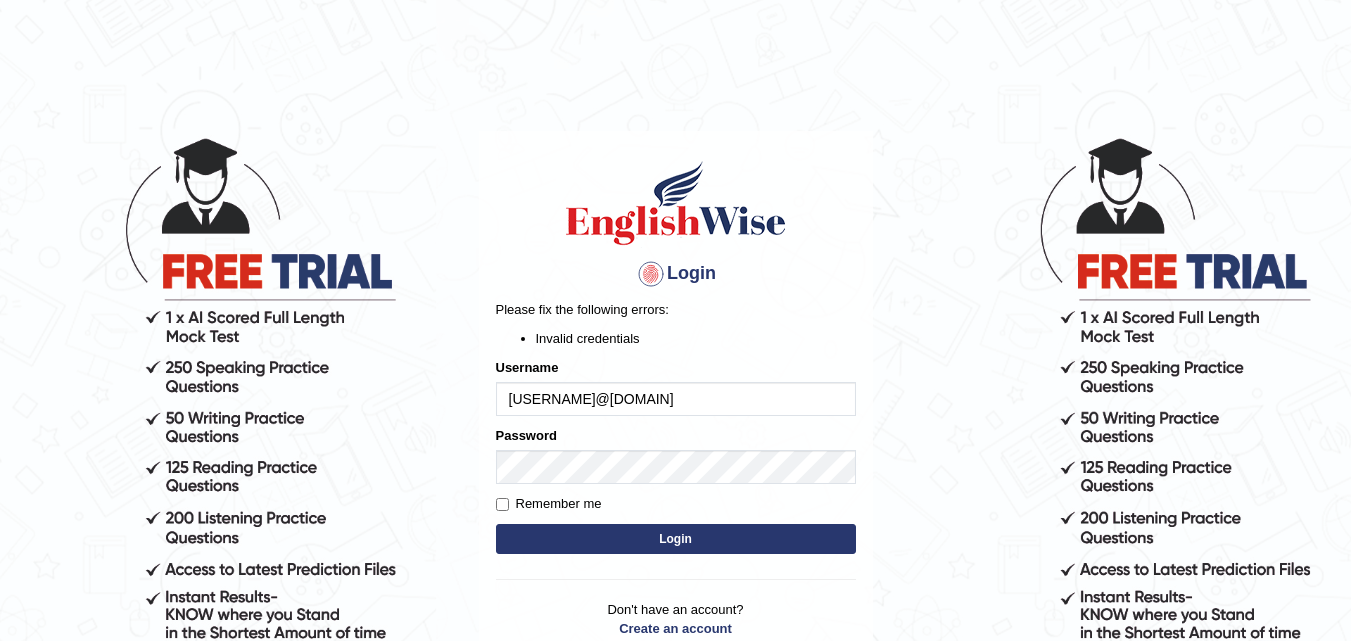 click on "[USERNAME]@[DOMAIN]" at bounding box center (676, 399) 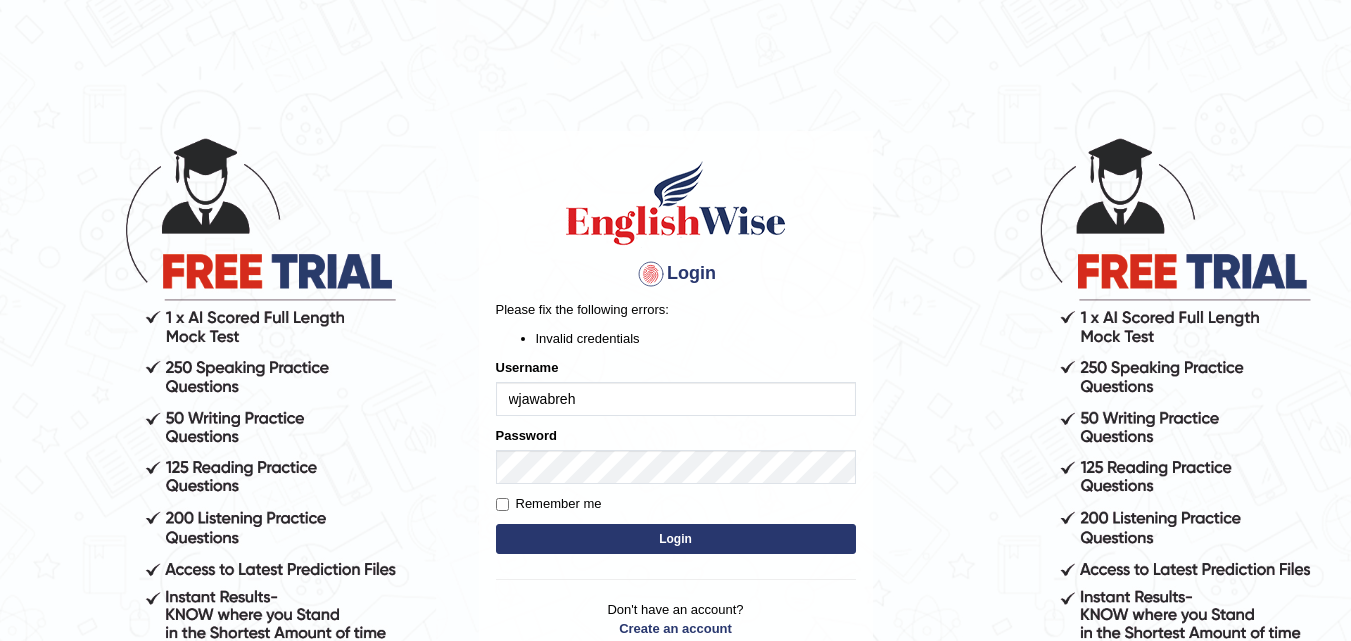 type on "wjawabreh" 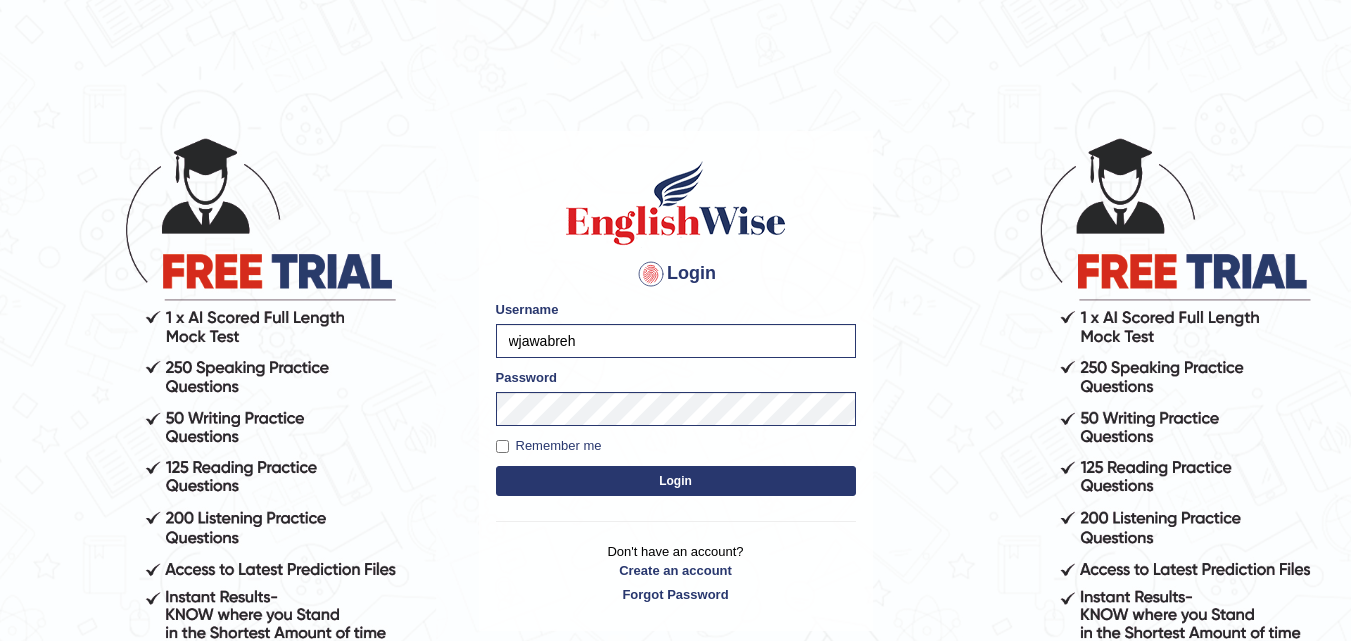 click on "Login" at bounding box center (676, 481) 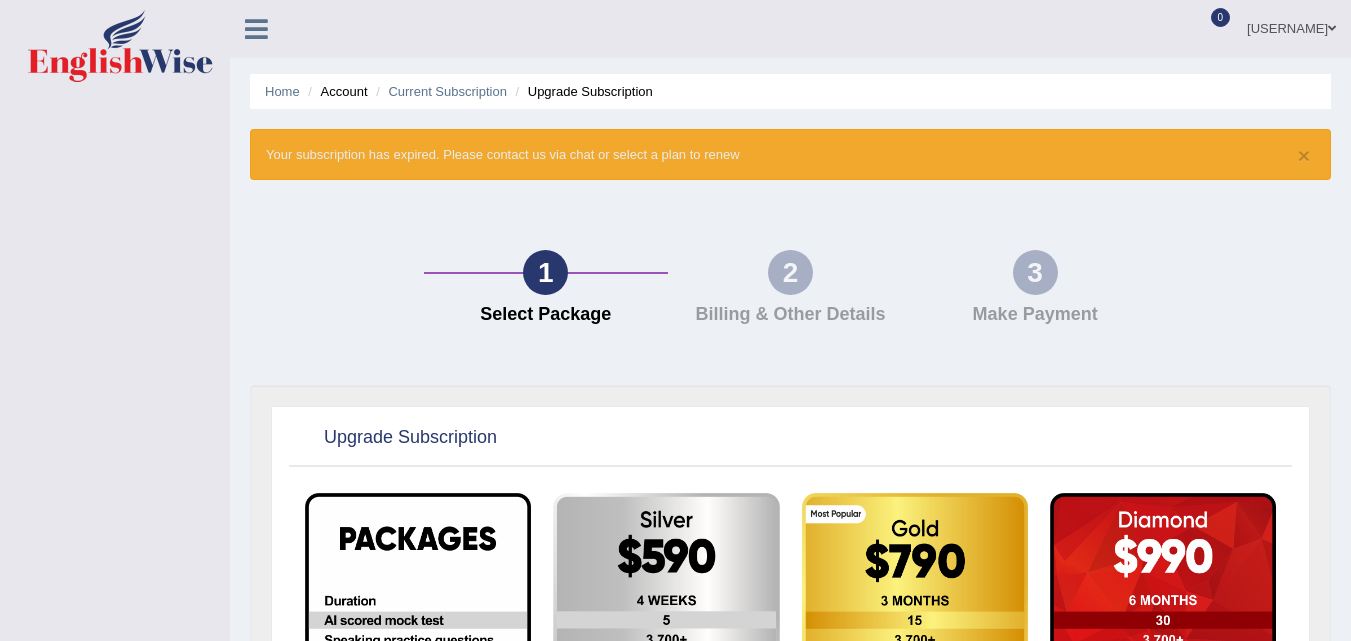 scroll, scrollTop: 0, scrollLeft: 0, axis: both 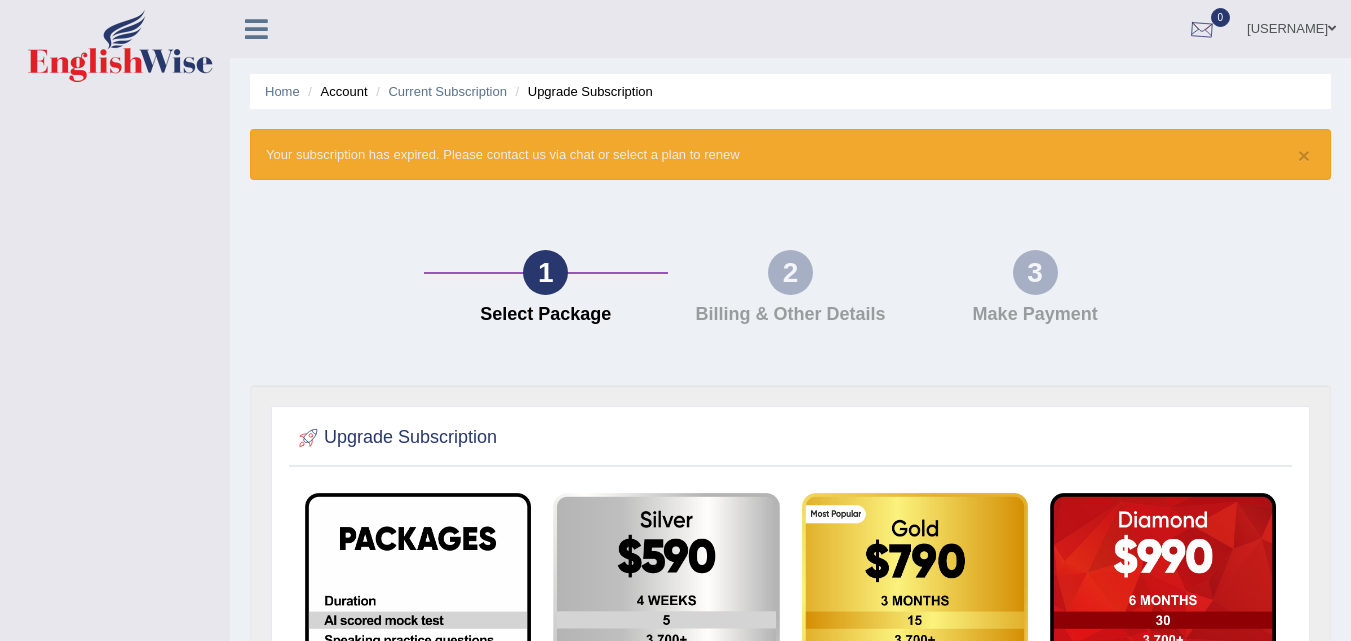click on "0" at bounding box center (1202, 26) 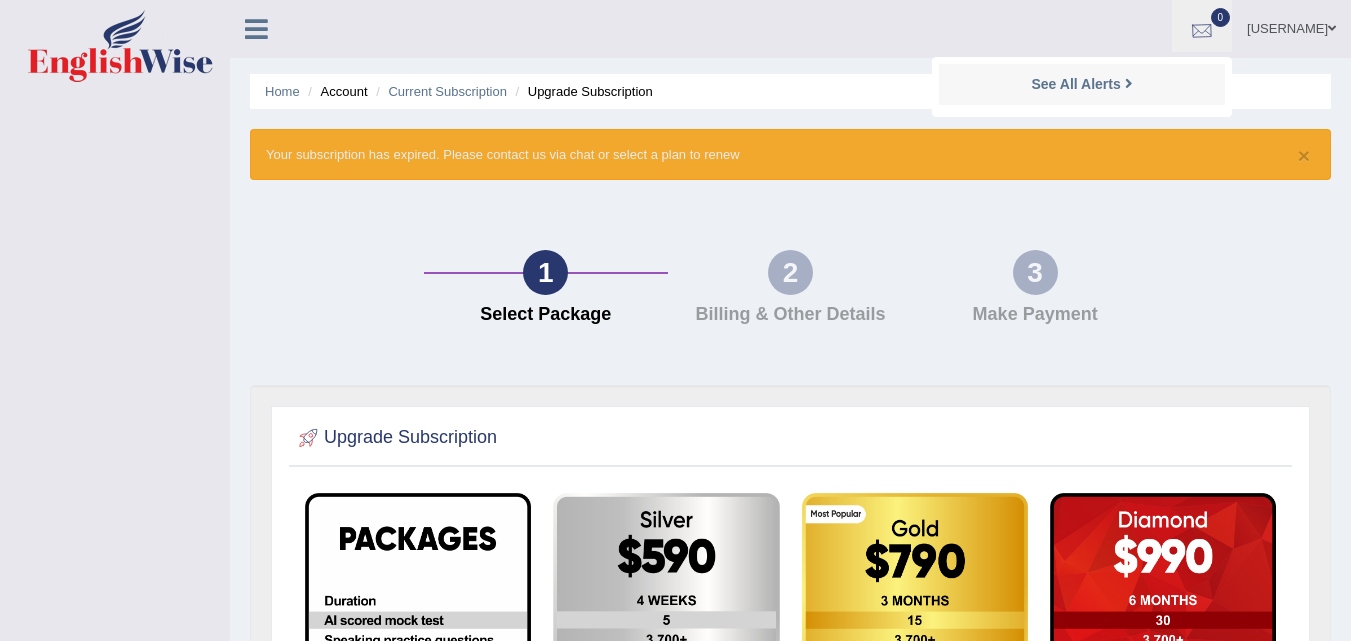 click at bounding box center [1202, 30] 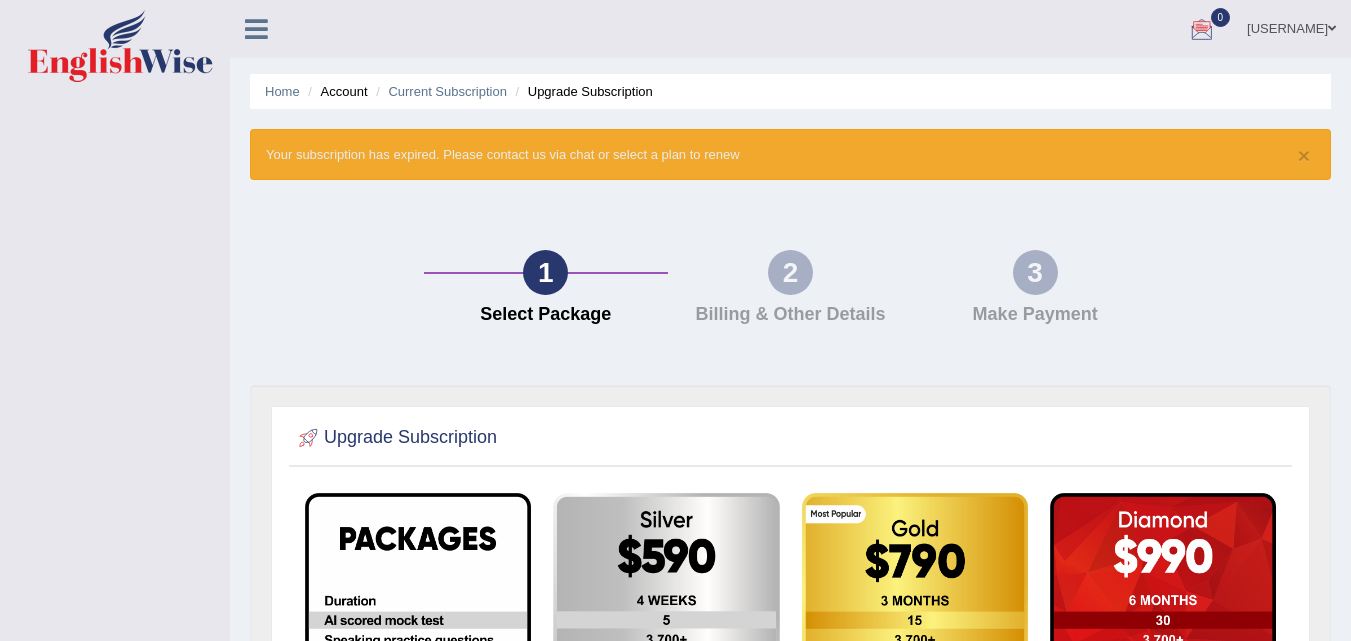 click at bounding box center [1202, 30] 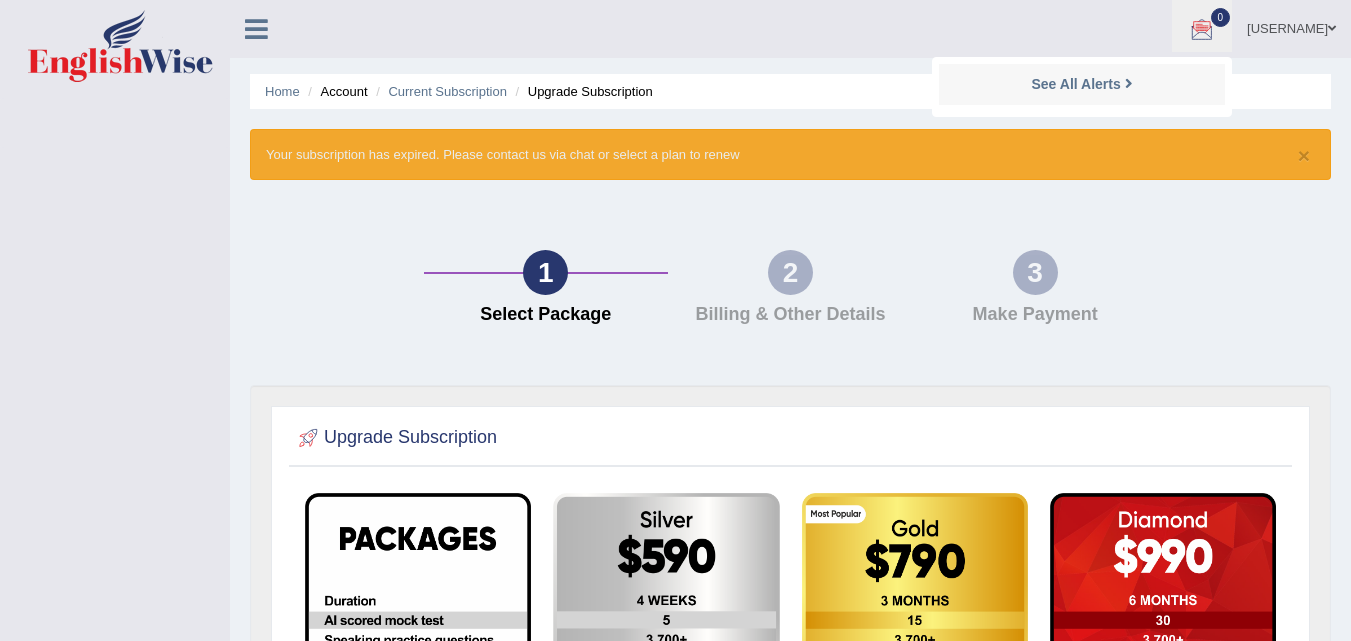 click on "See All Alerts" at bounding box center [1082, 84] 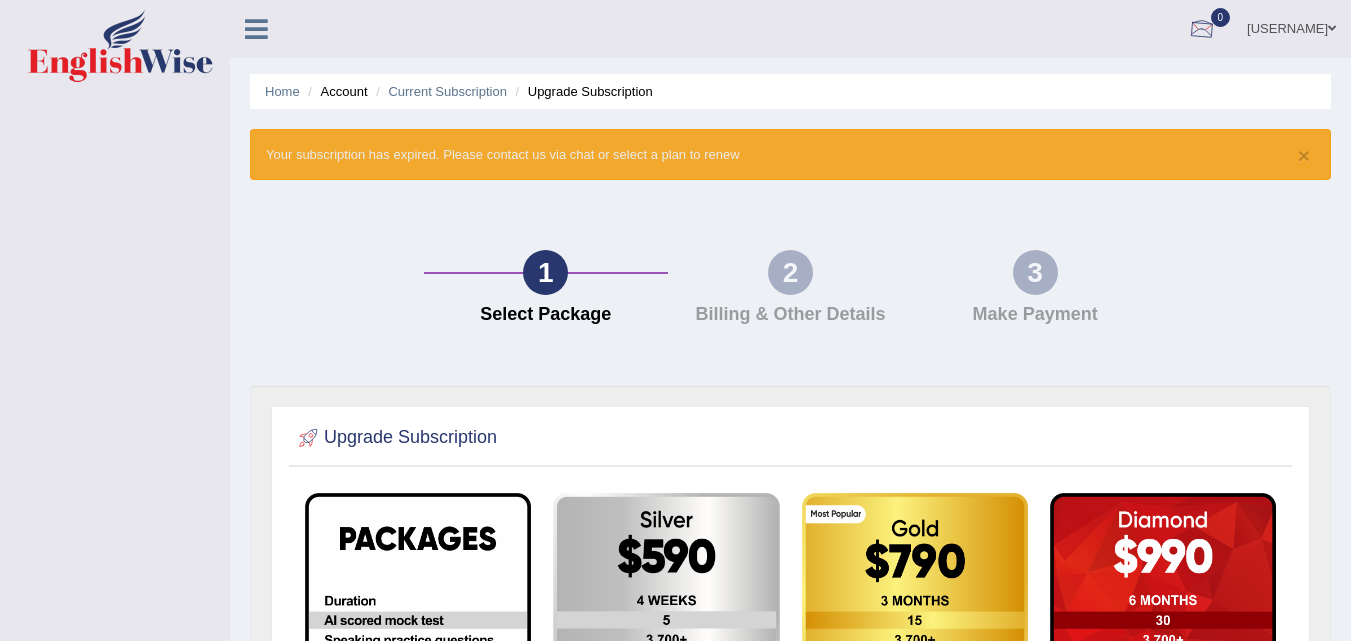click at bounding box center (1202, 30) 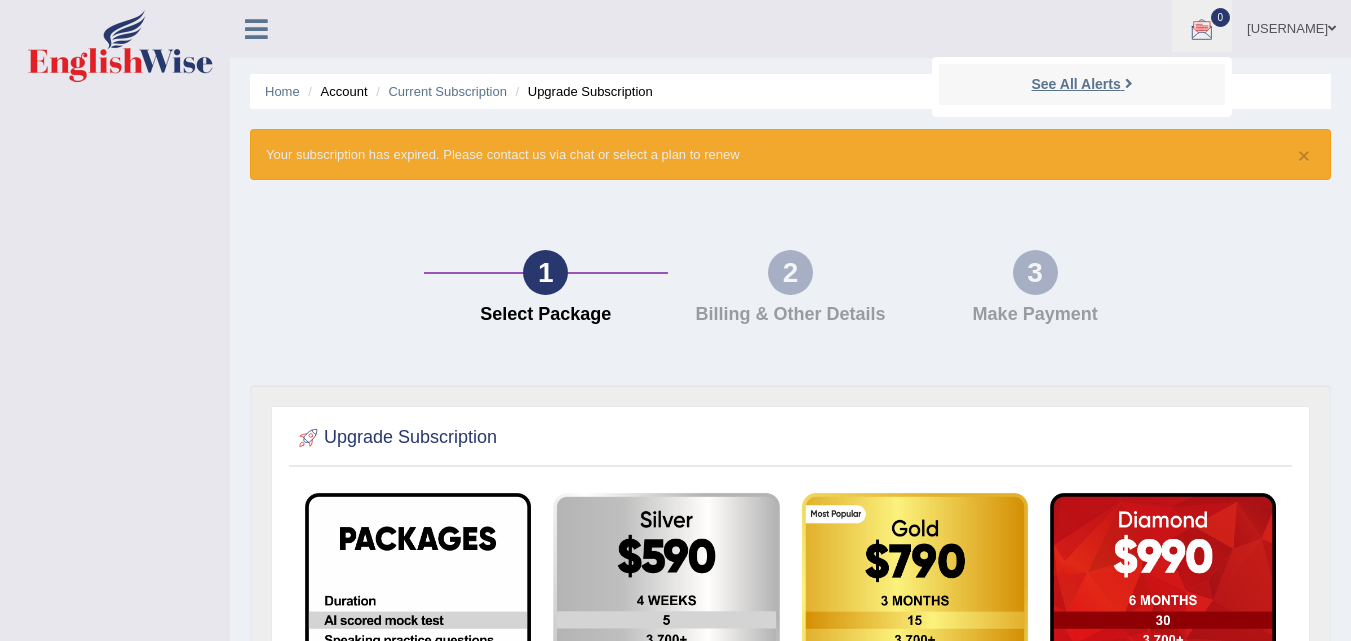 click at bounding box center (1129, 83) 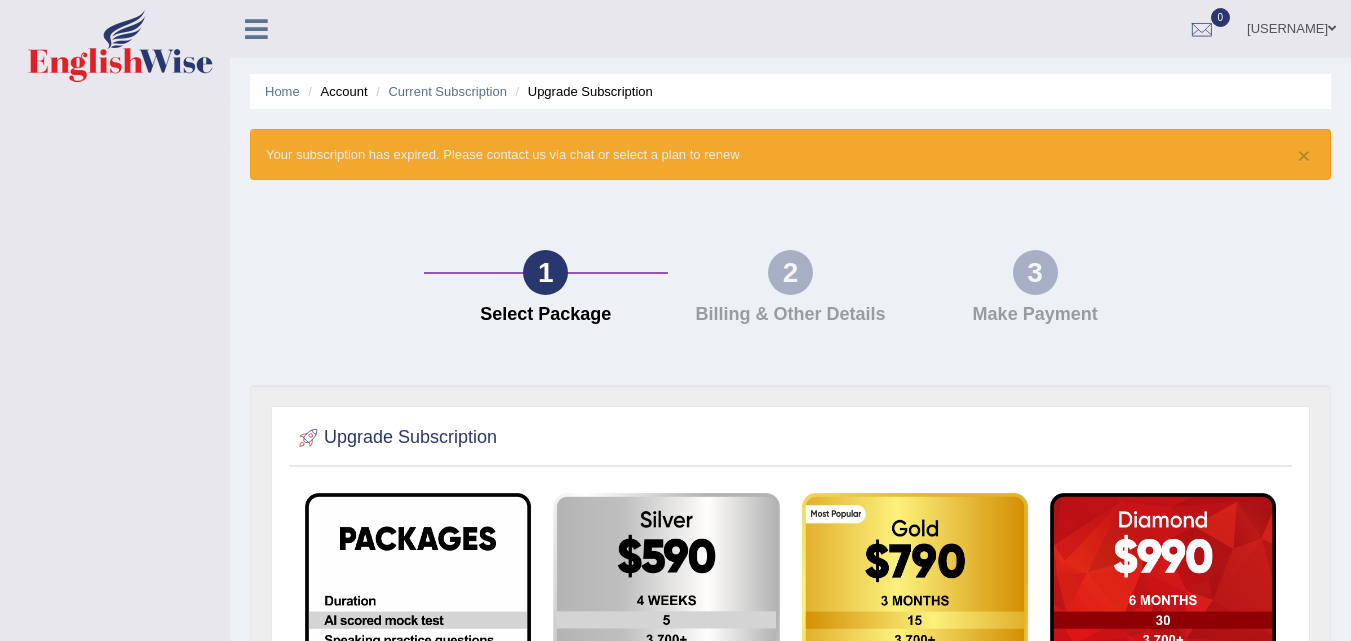 scroll, scrollTop: 0, scrollLeft: 0, axis: both 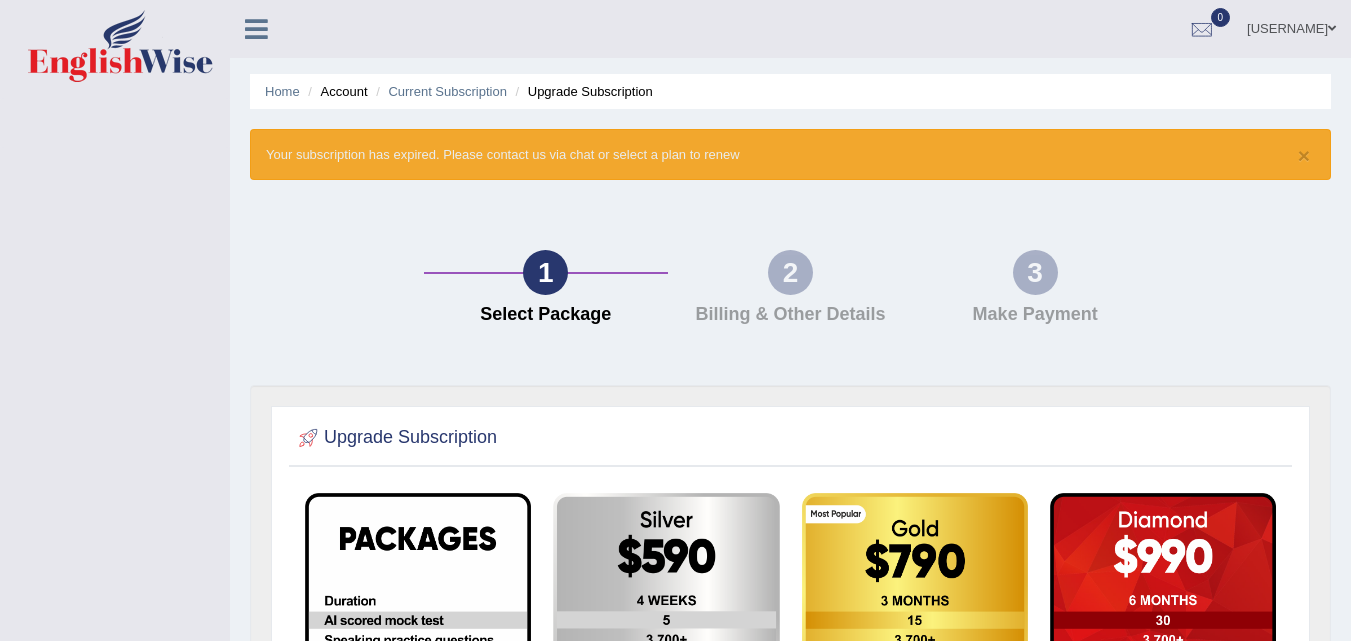 click at bounding box center (256, 27) 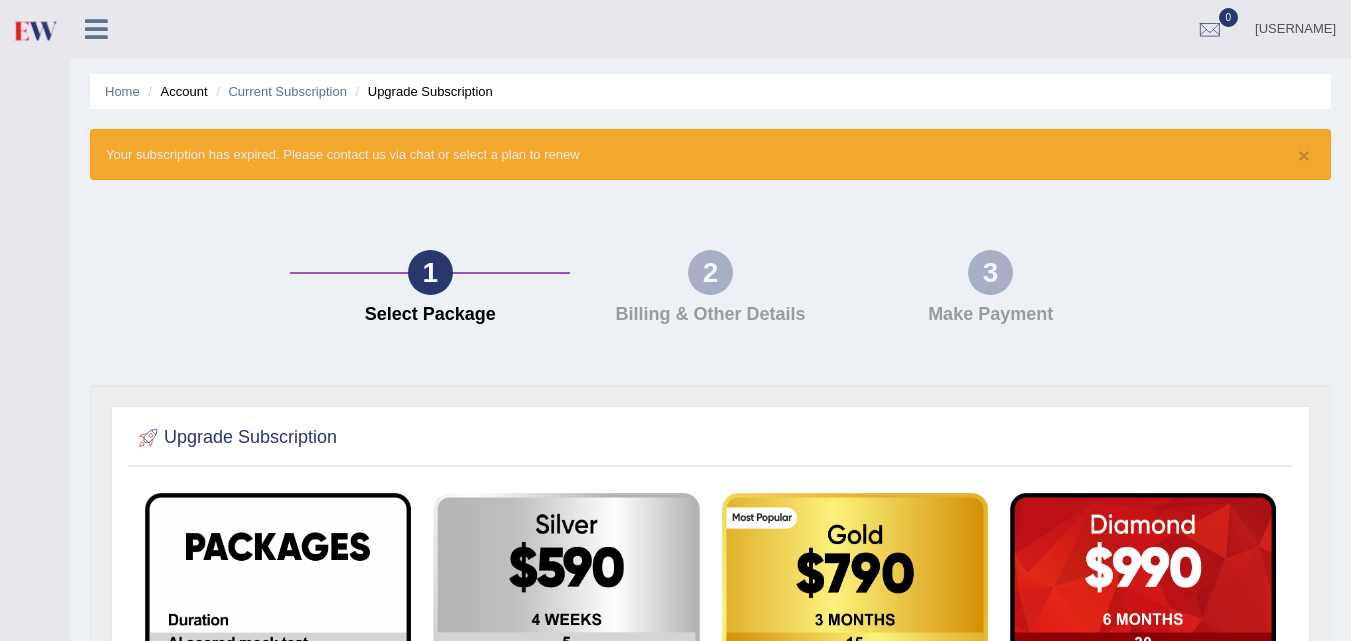click at bounding box center [96, 27] 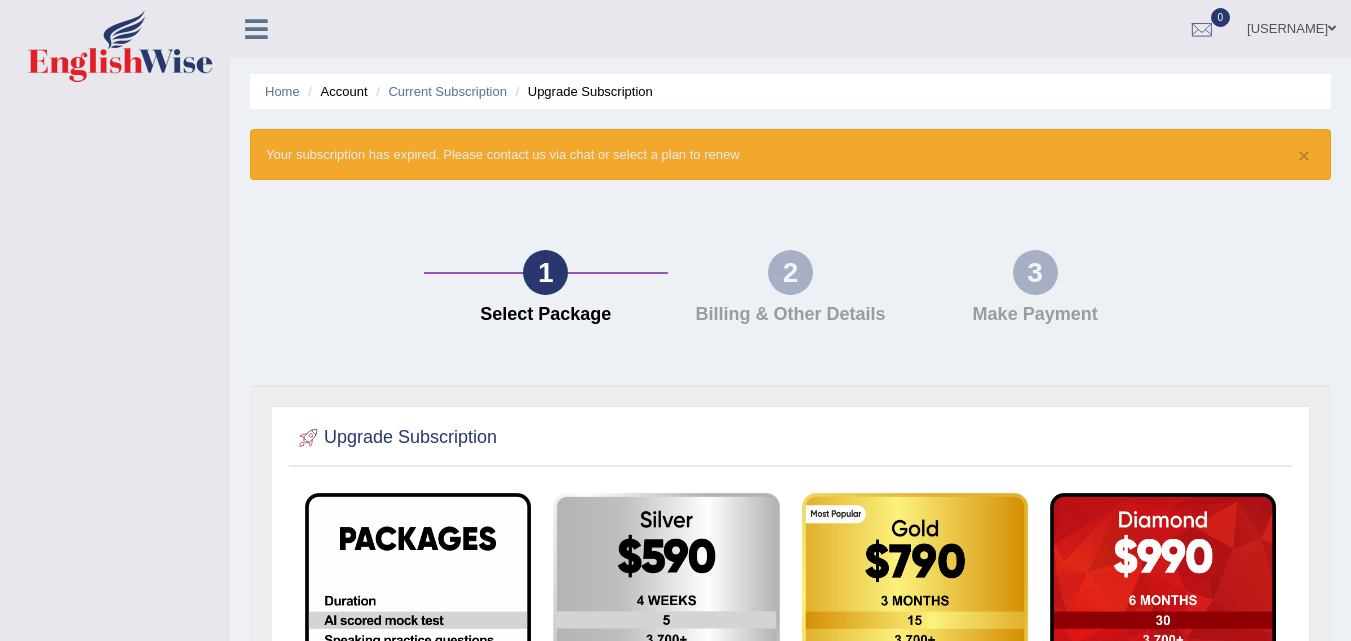 click at bounding box center [256, 29] 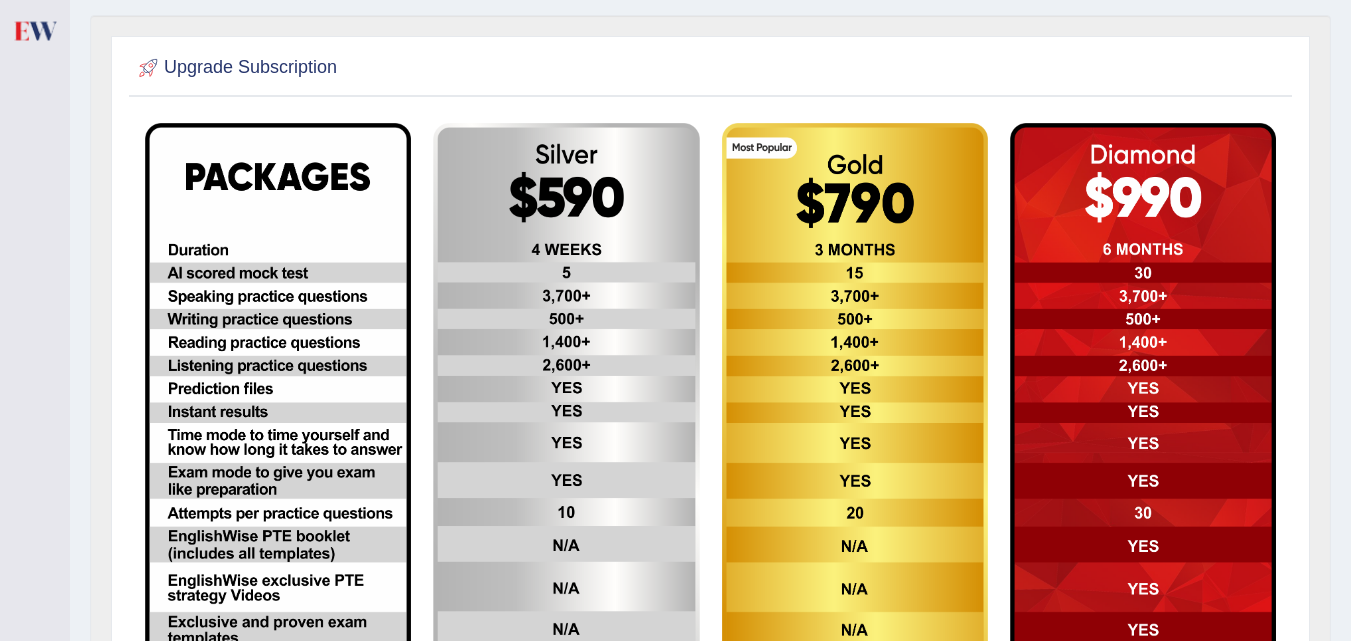 scroll, scrollTop: 376, scrollLeft: 0, axis: vertical 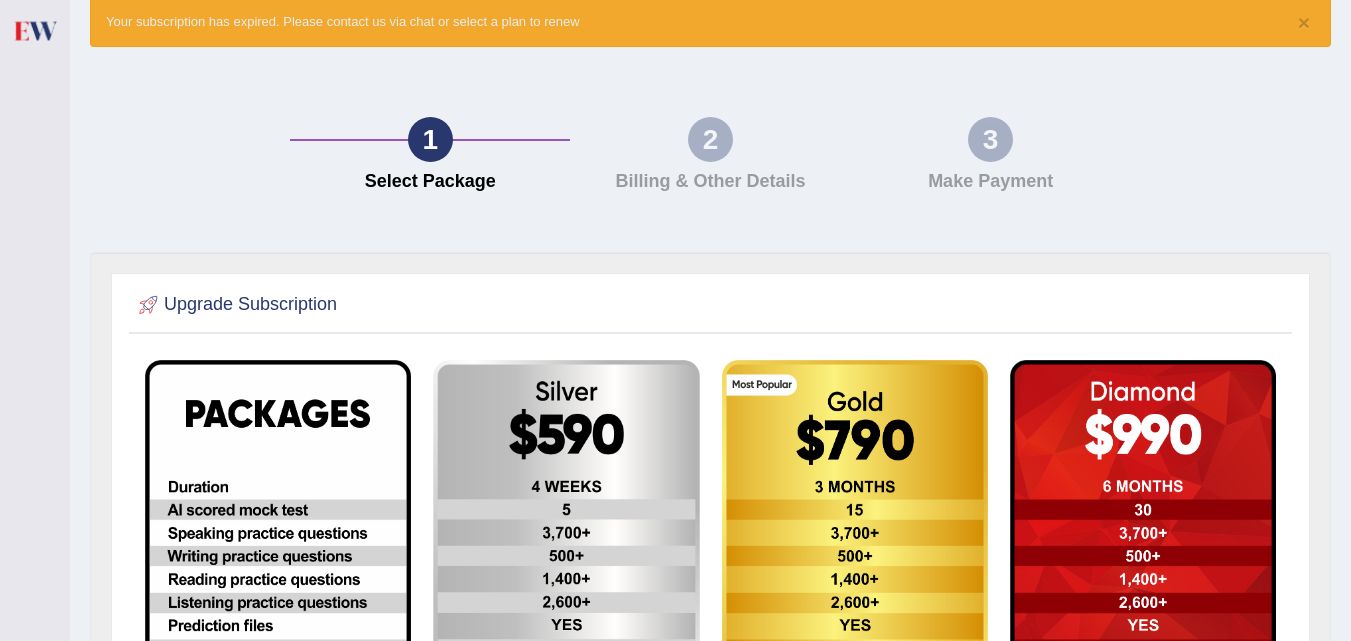 click on "×
Your subscription has expired. Please contact us via chat or select a plan to renew" at bounding box center (710, 21) 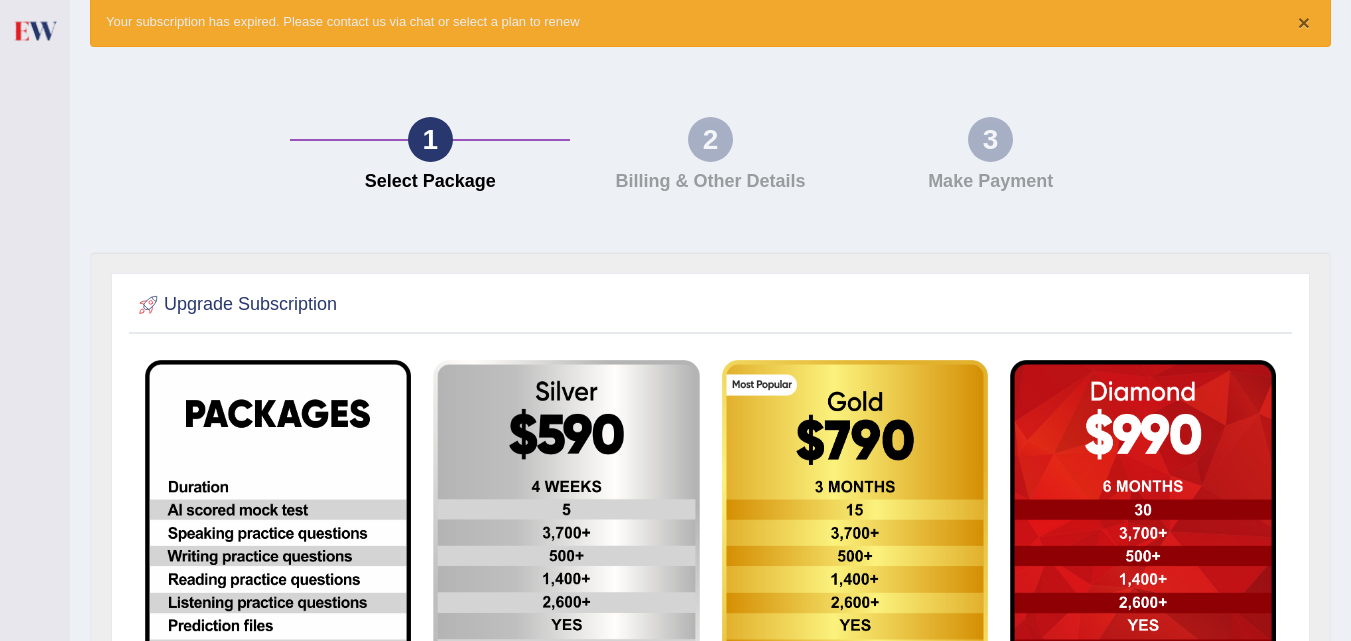 click on "×" at bounding box center (1304, 22) 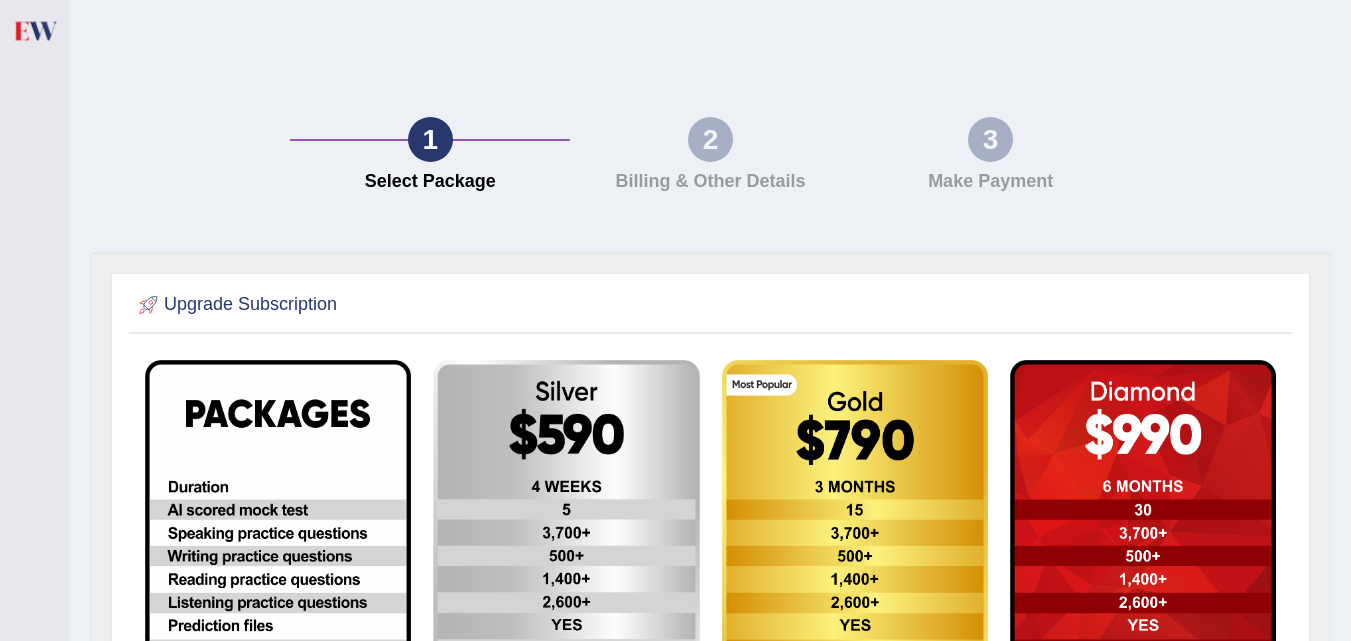 scroll, scrollTop: 62, scrollLeft: 0, axis: vertical 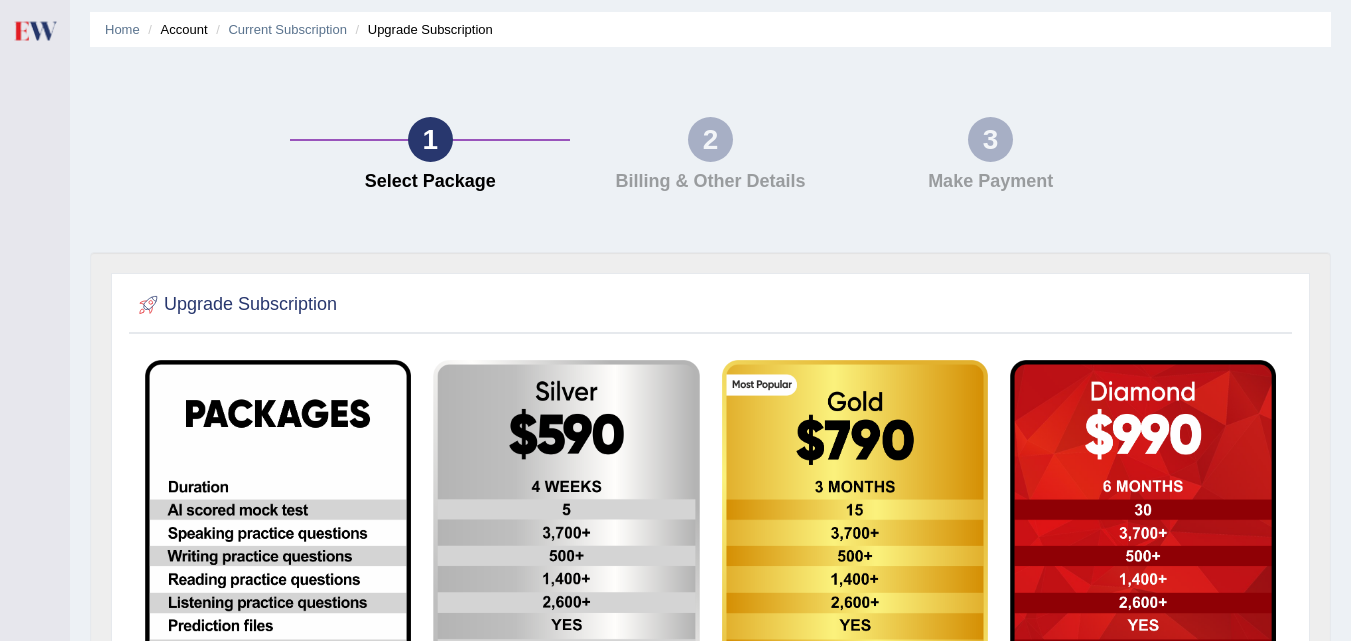 click at bounding box center (34, 30) 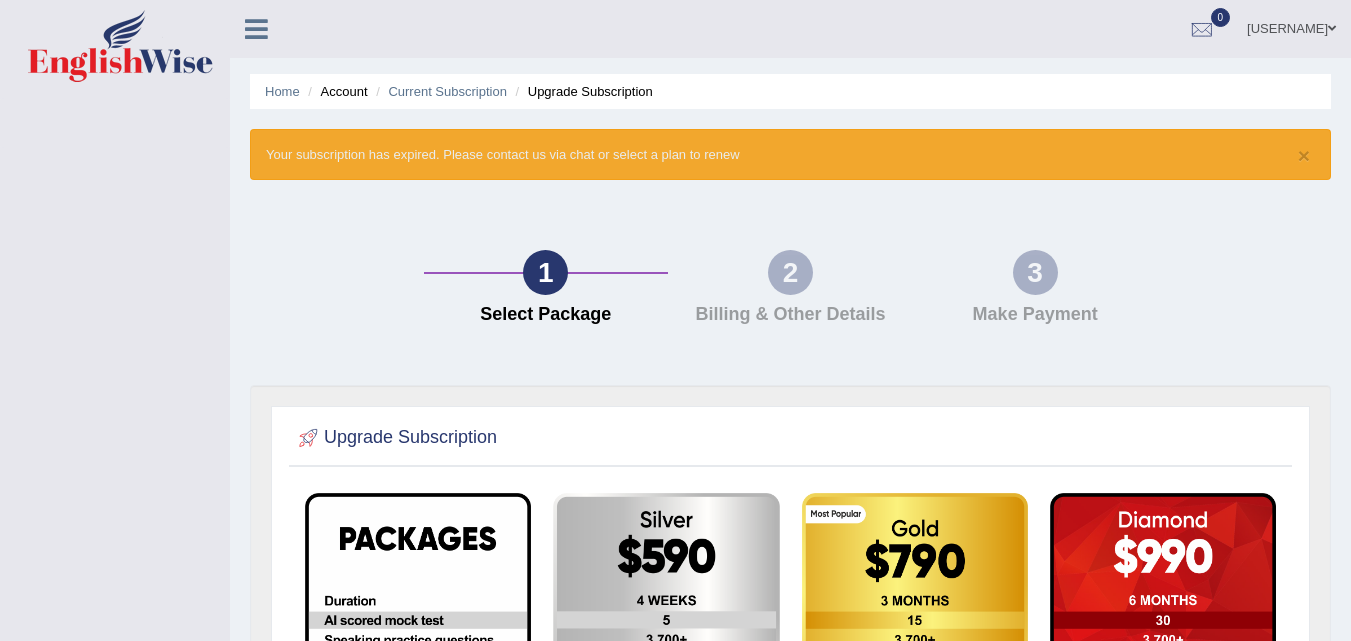 scroll, scrollTop: 0, scrollLeft: 0, axis: both 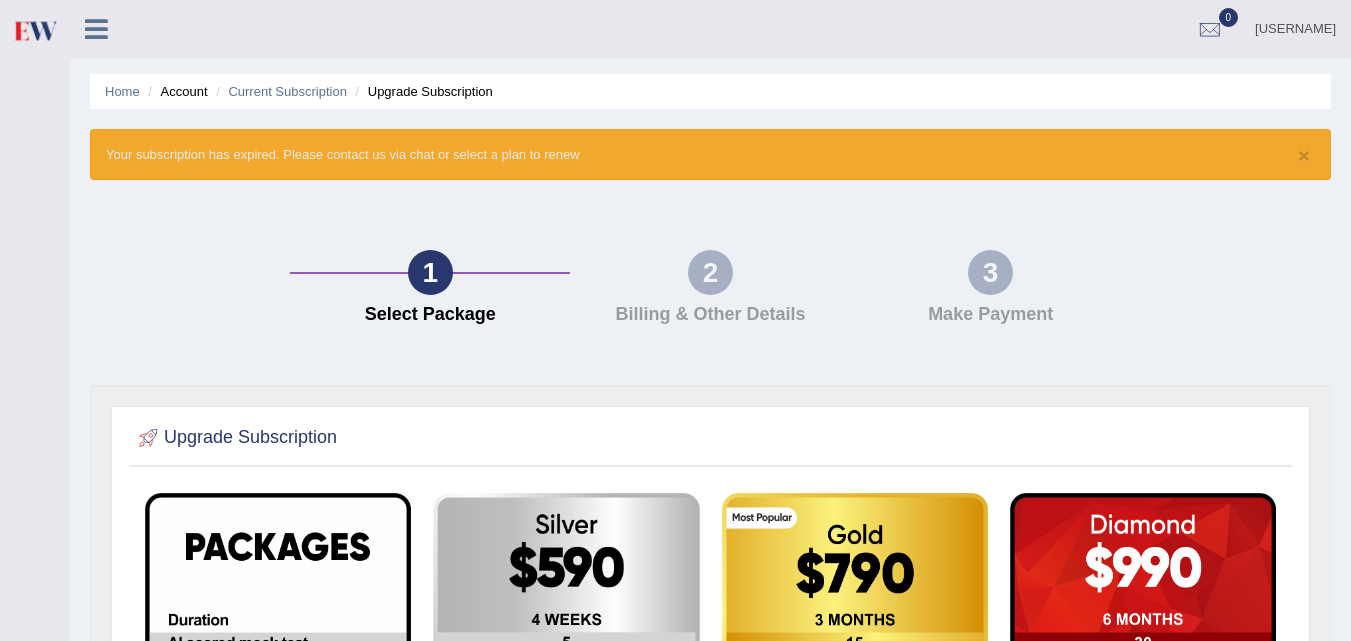 click at bounding box center (96, 29) 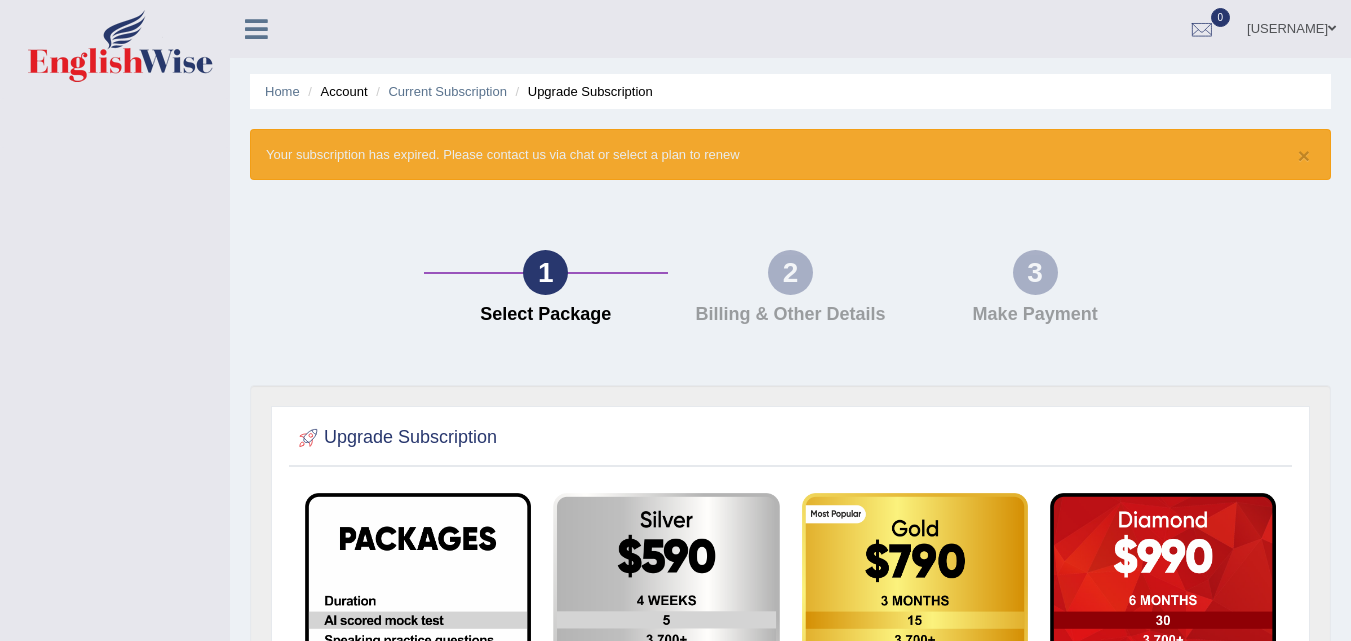 click on "[USERNAME]" at bounding box center (1291, 26) 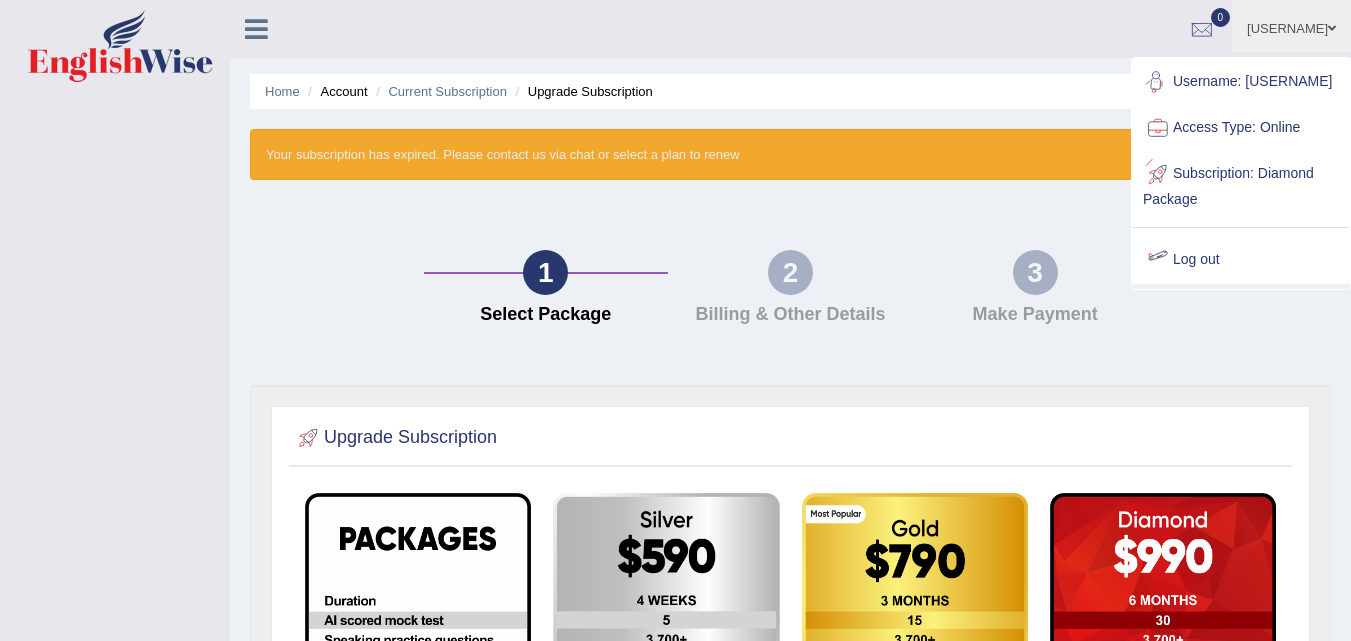 click at bounding box center [1158, 260] 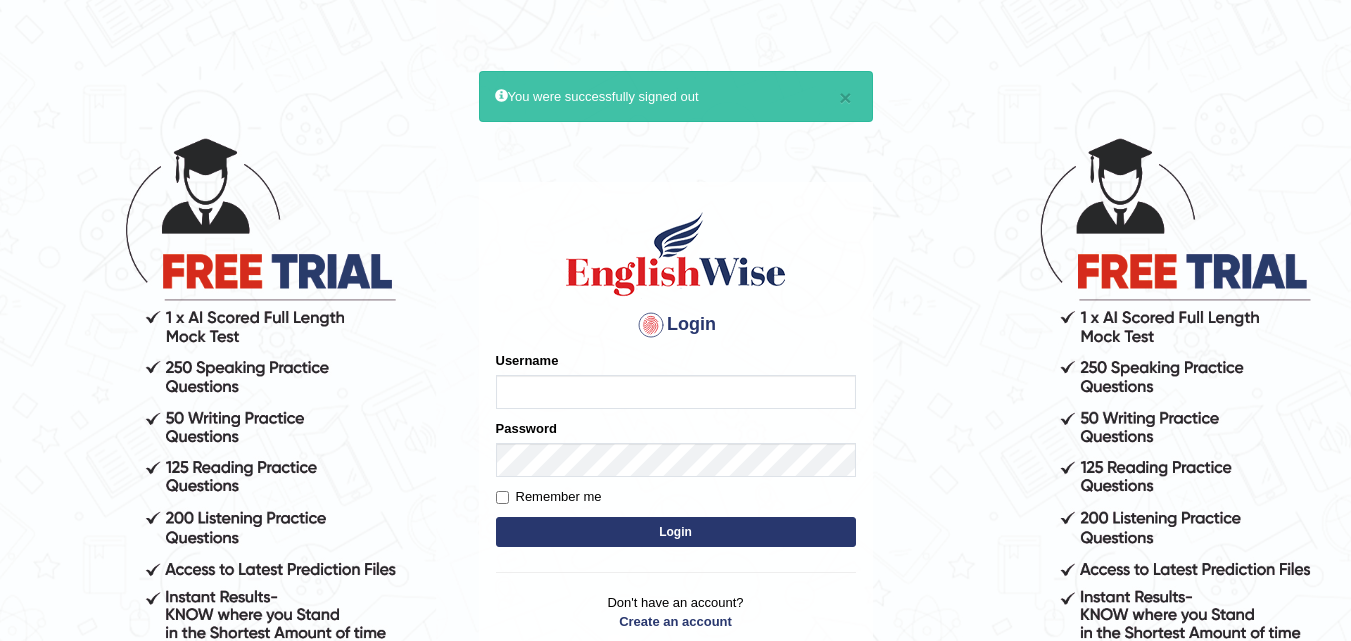 scroll, scrollTop: 0, scrollLeft: 0, axis: both 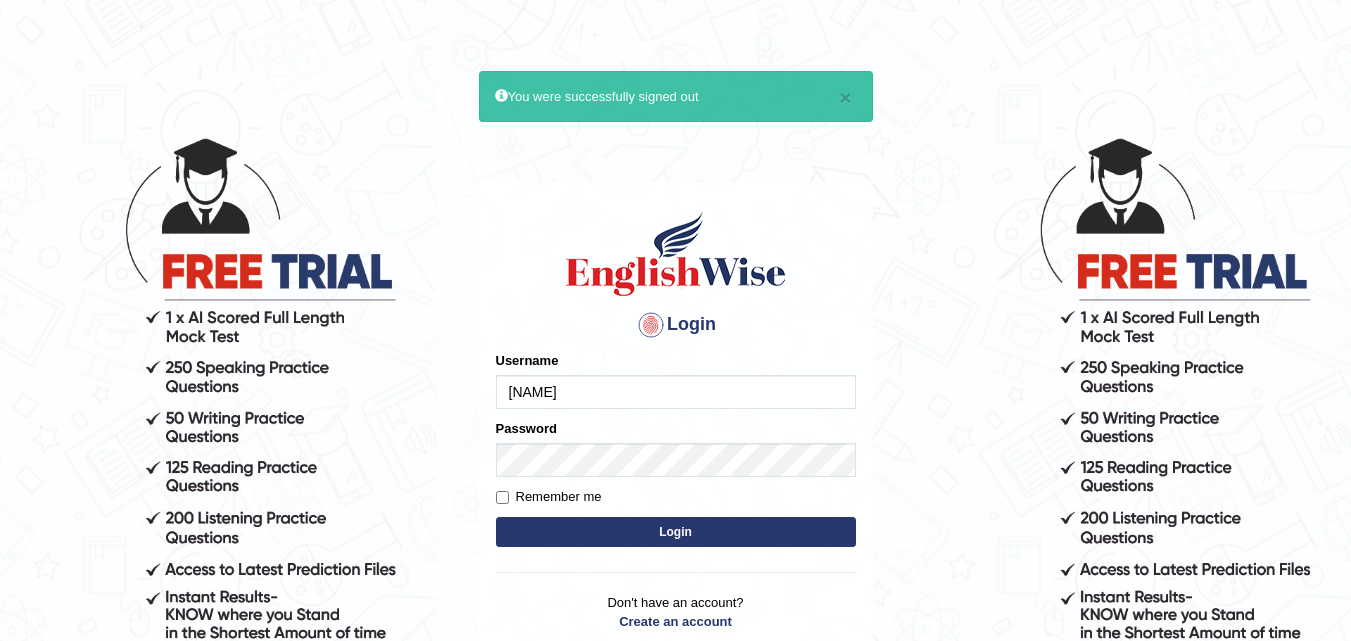 type on "[NAME]" 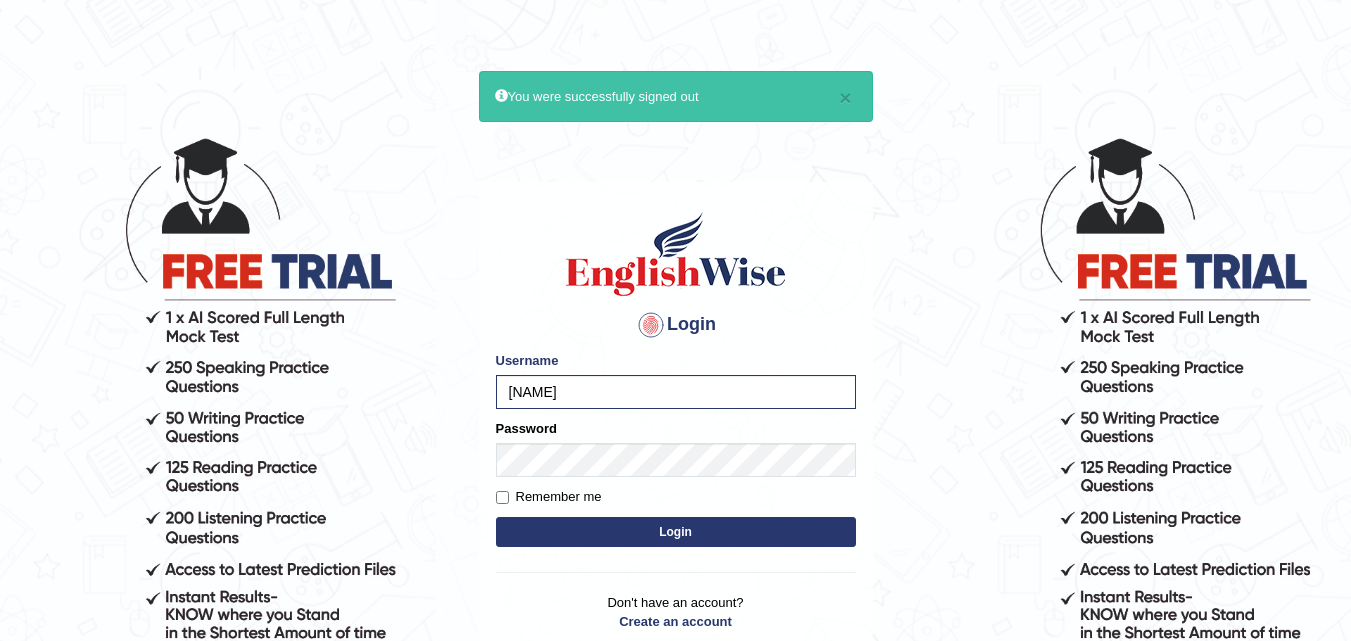 click on "Login" at bounding box center [676, 532] 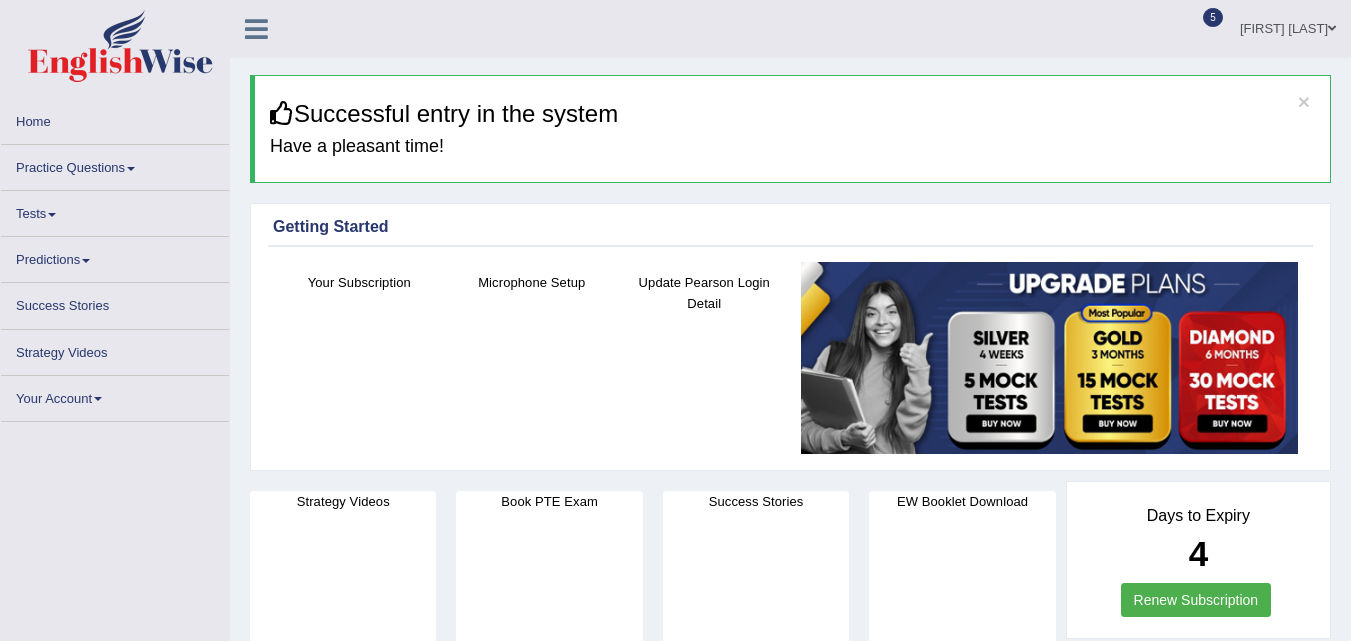 scroll, scrollTop: 0, scrollLeft: 0, axis: both 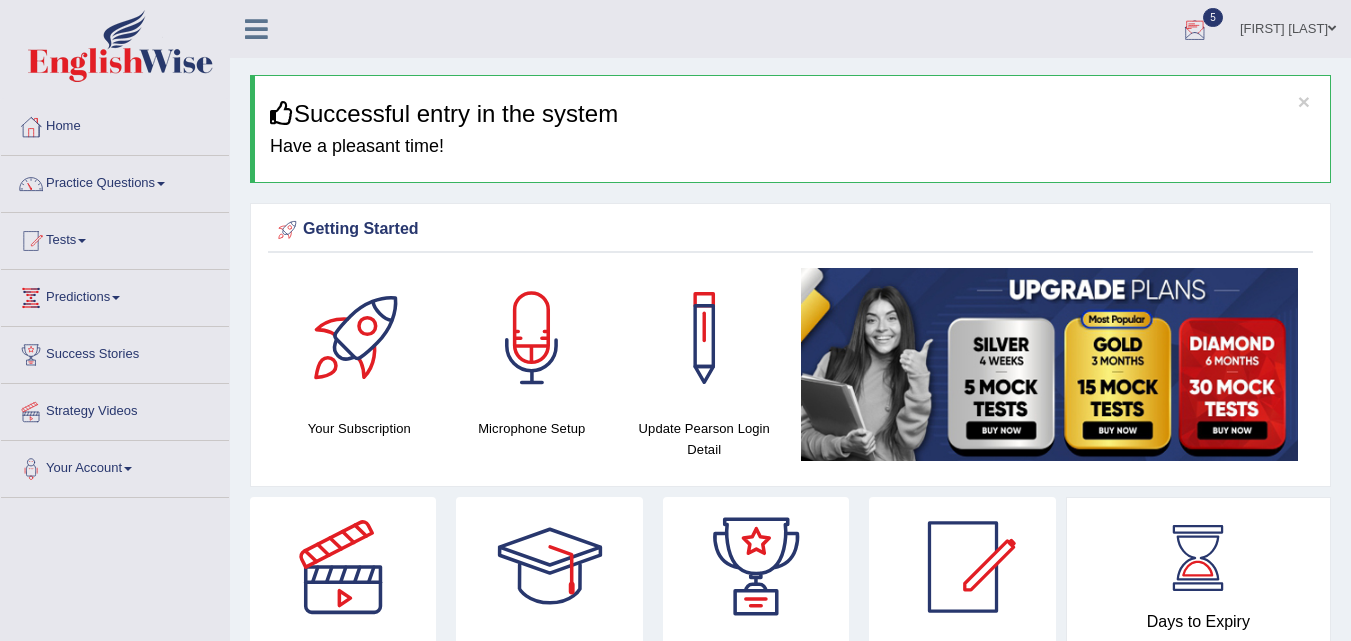 click on "Ritika Jain" at bounding box center [1288, 26] 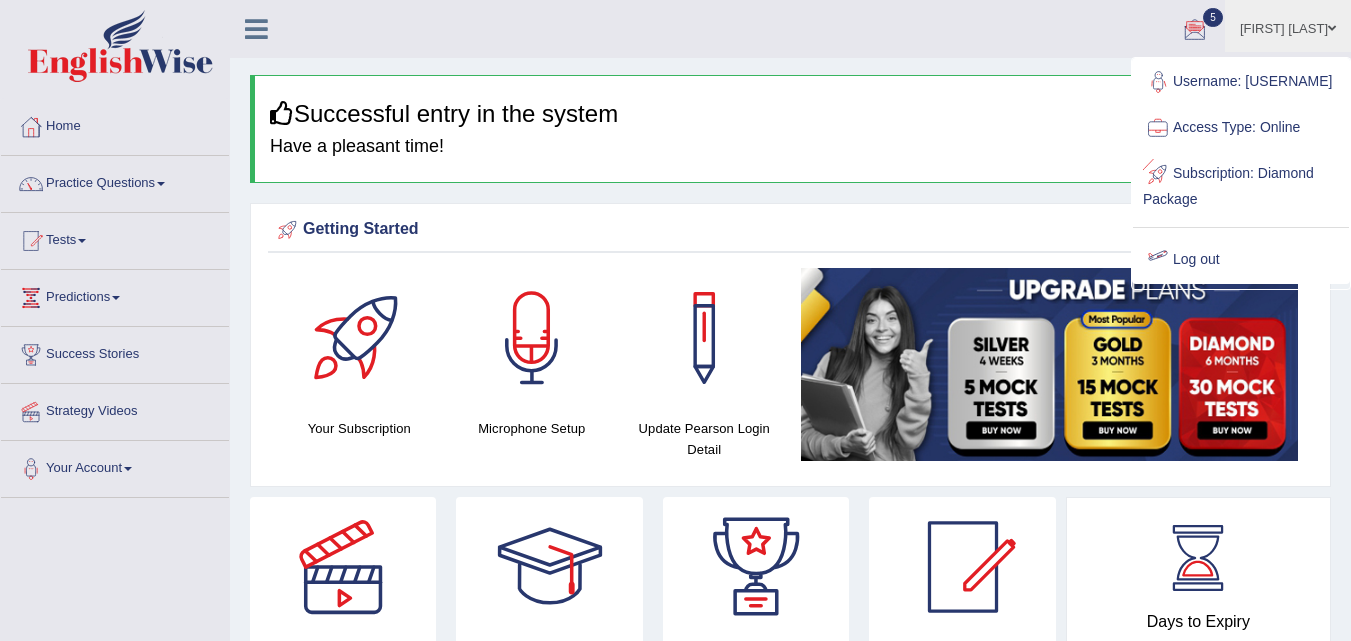 click on "Log out" at bounding box center [1241, 260] 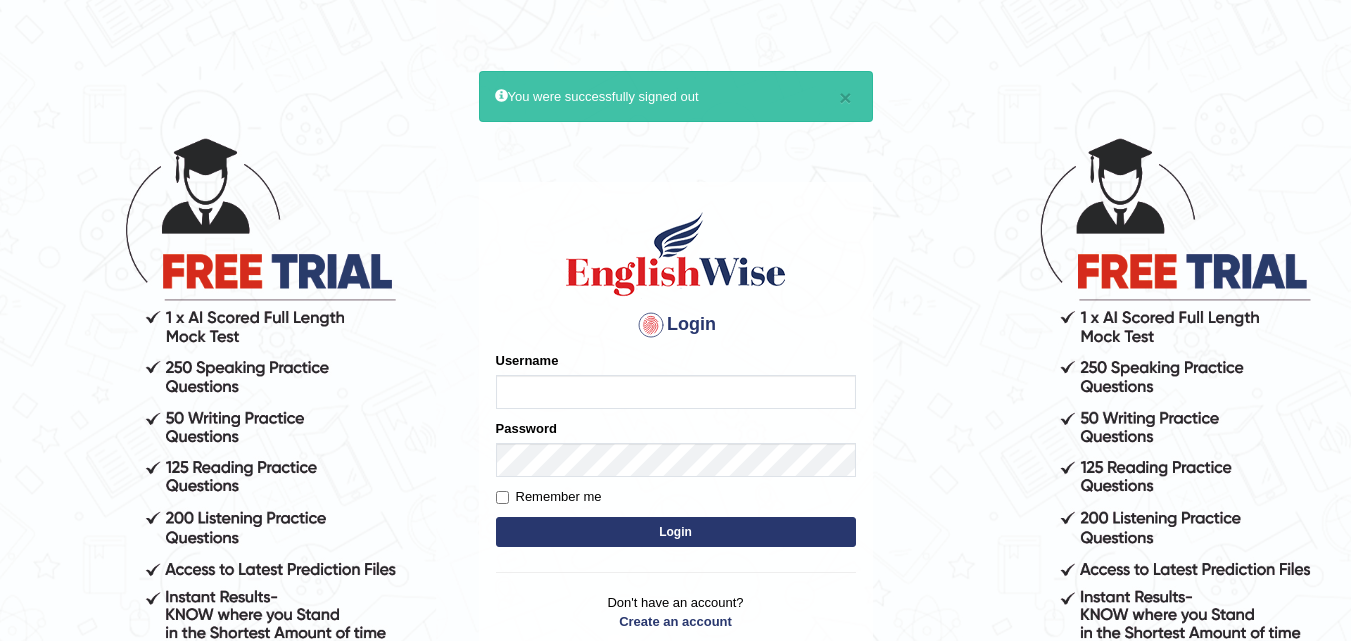 scroll, scrollTop: 0, scrollLeft: 0, axis: both 